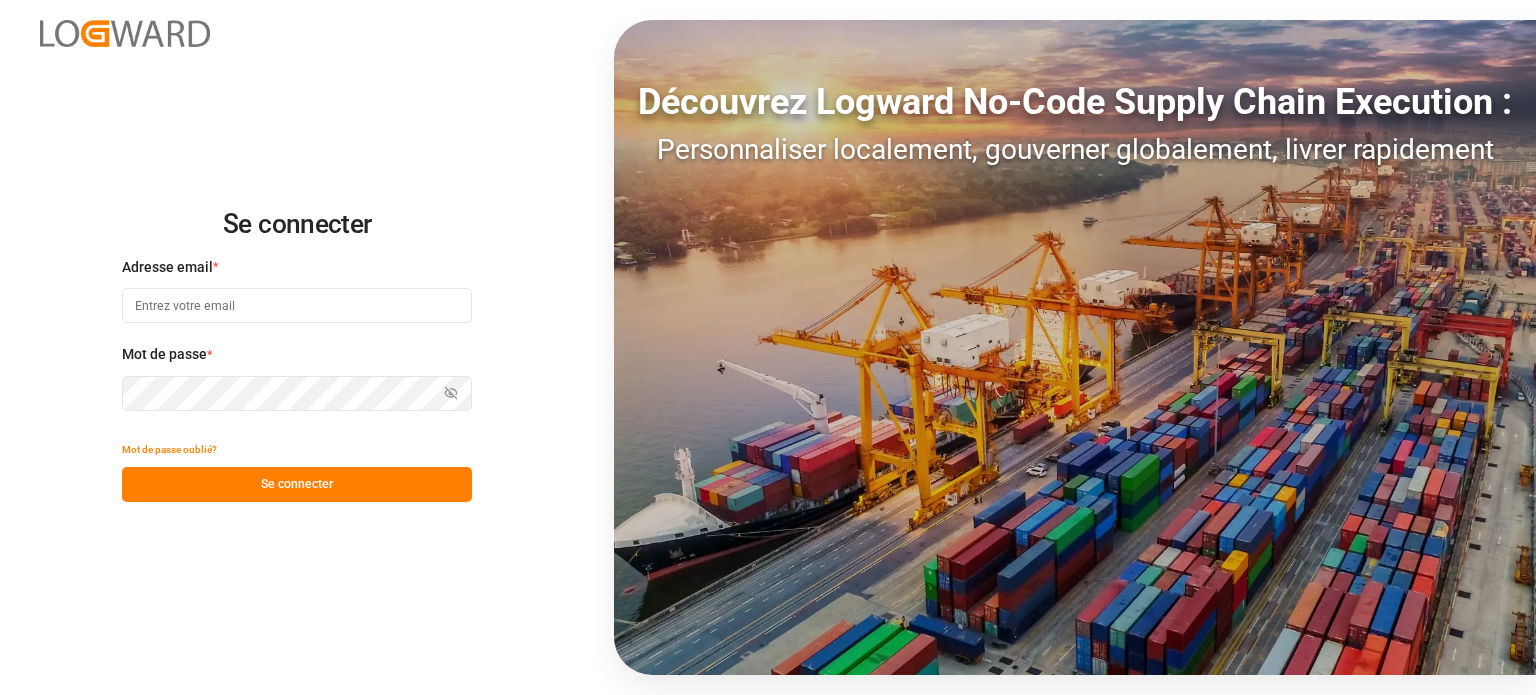 scroll, scrollTop: 0, scrollLeft: 0, axis: both 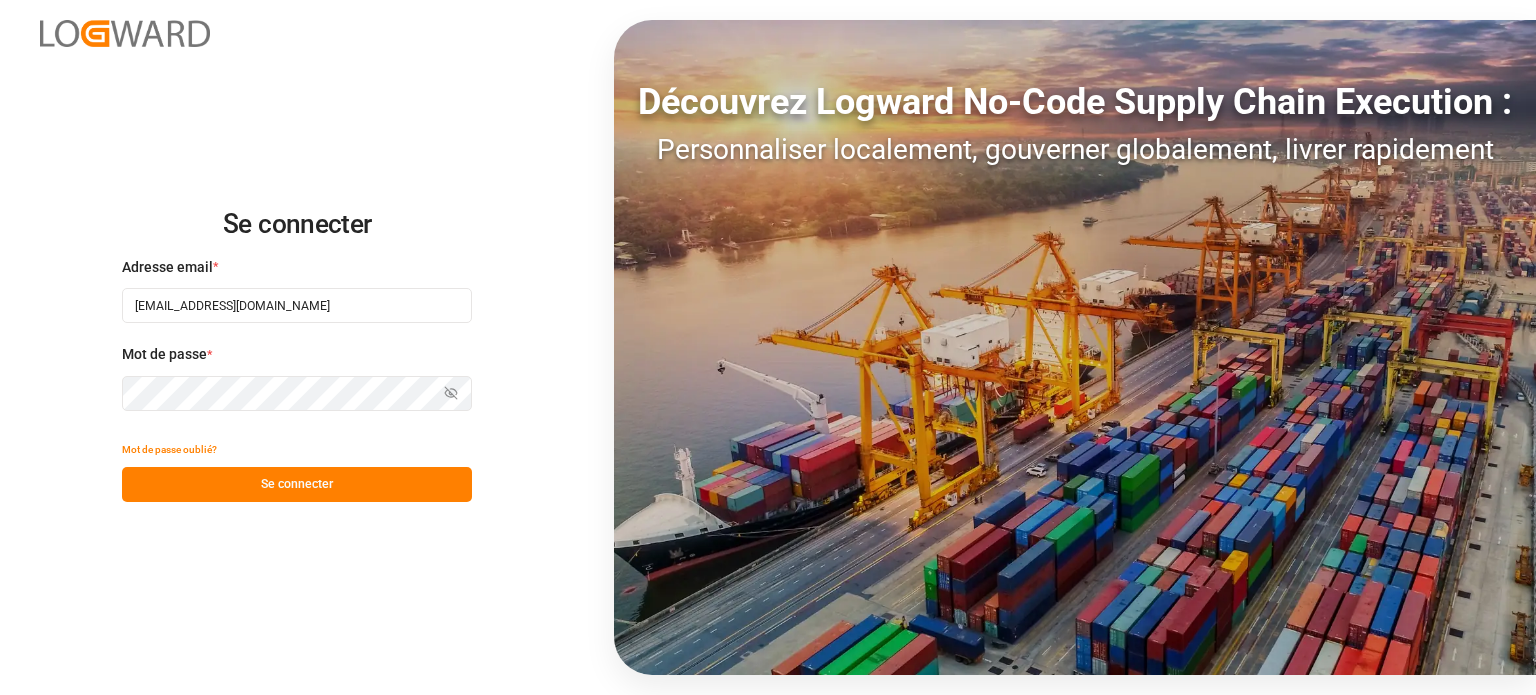 click on "Se connecter" at bounding box center (297, 484) 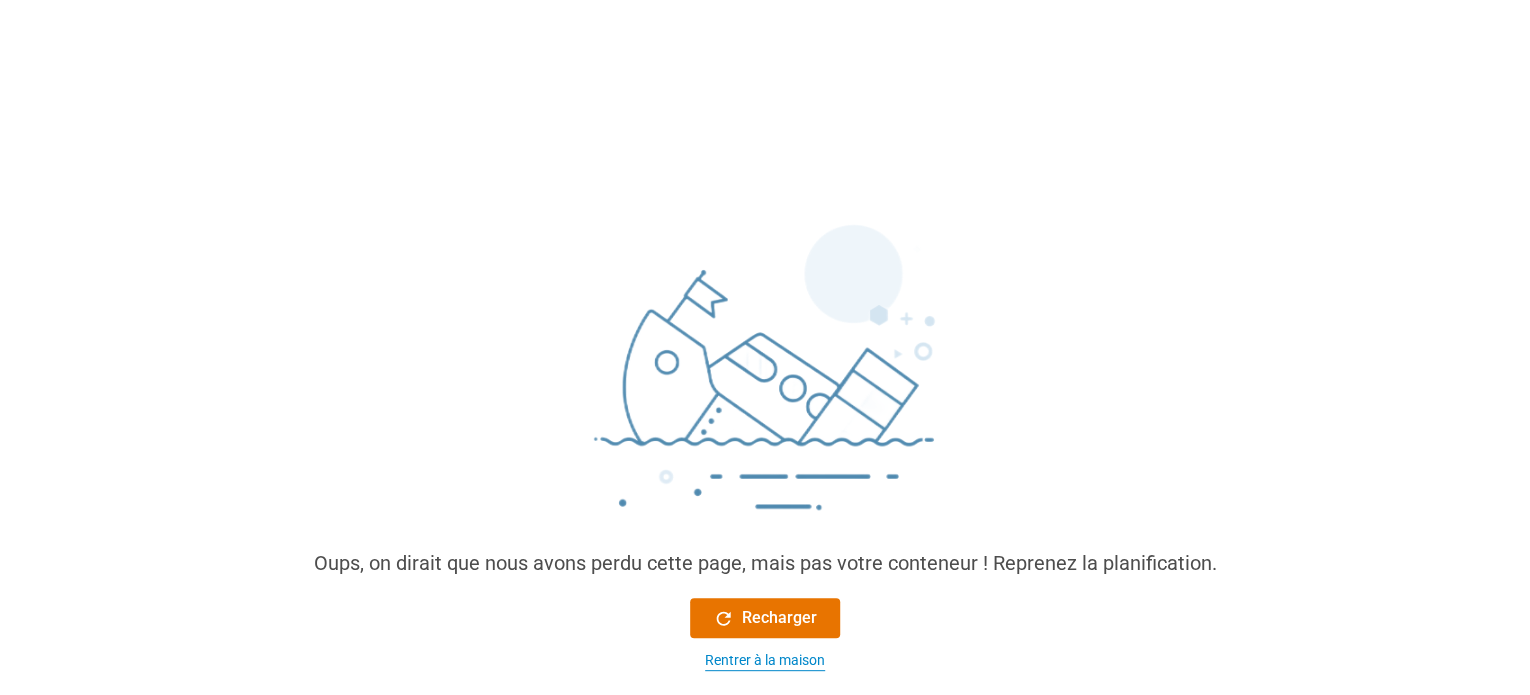 click on "Rentrer à la maison" at bounding box center [765, 660] 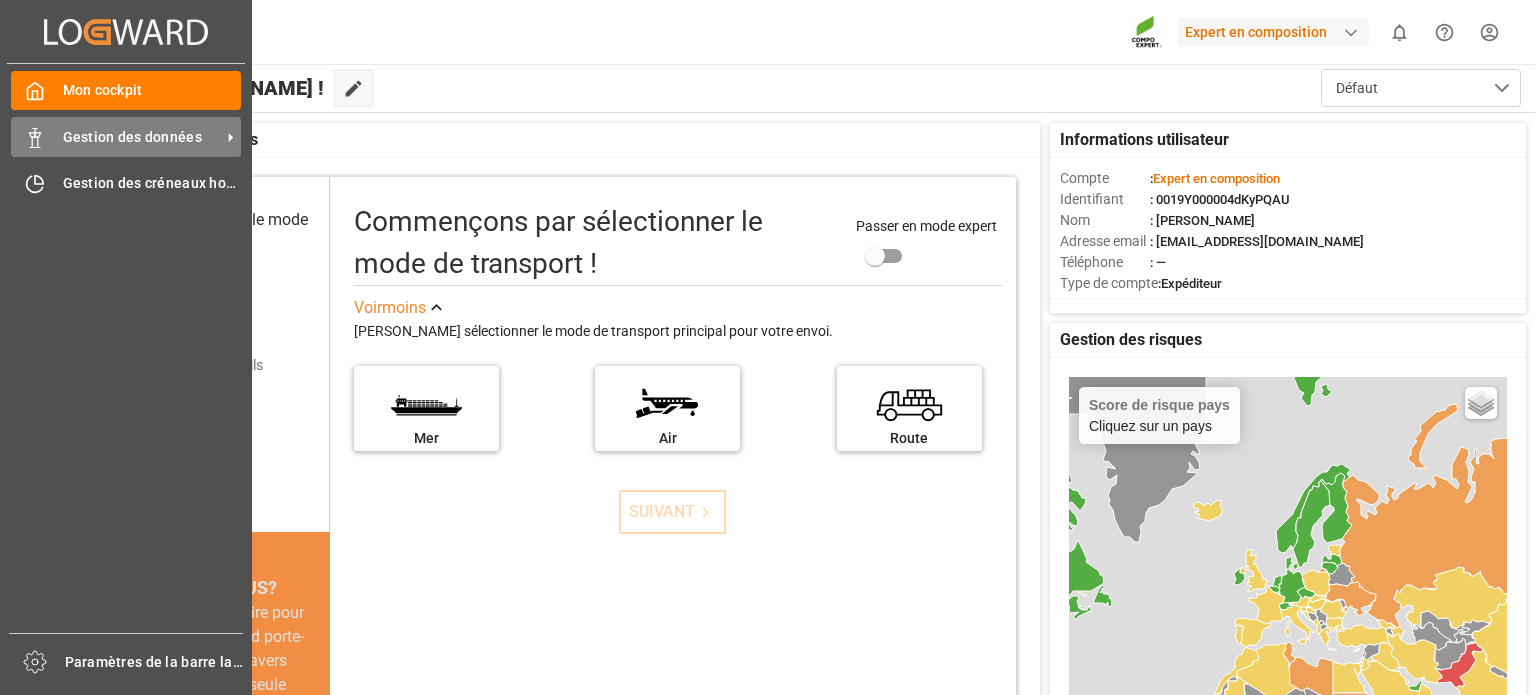 click on "Gestion des données" at bounding box center (132, 137) 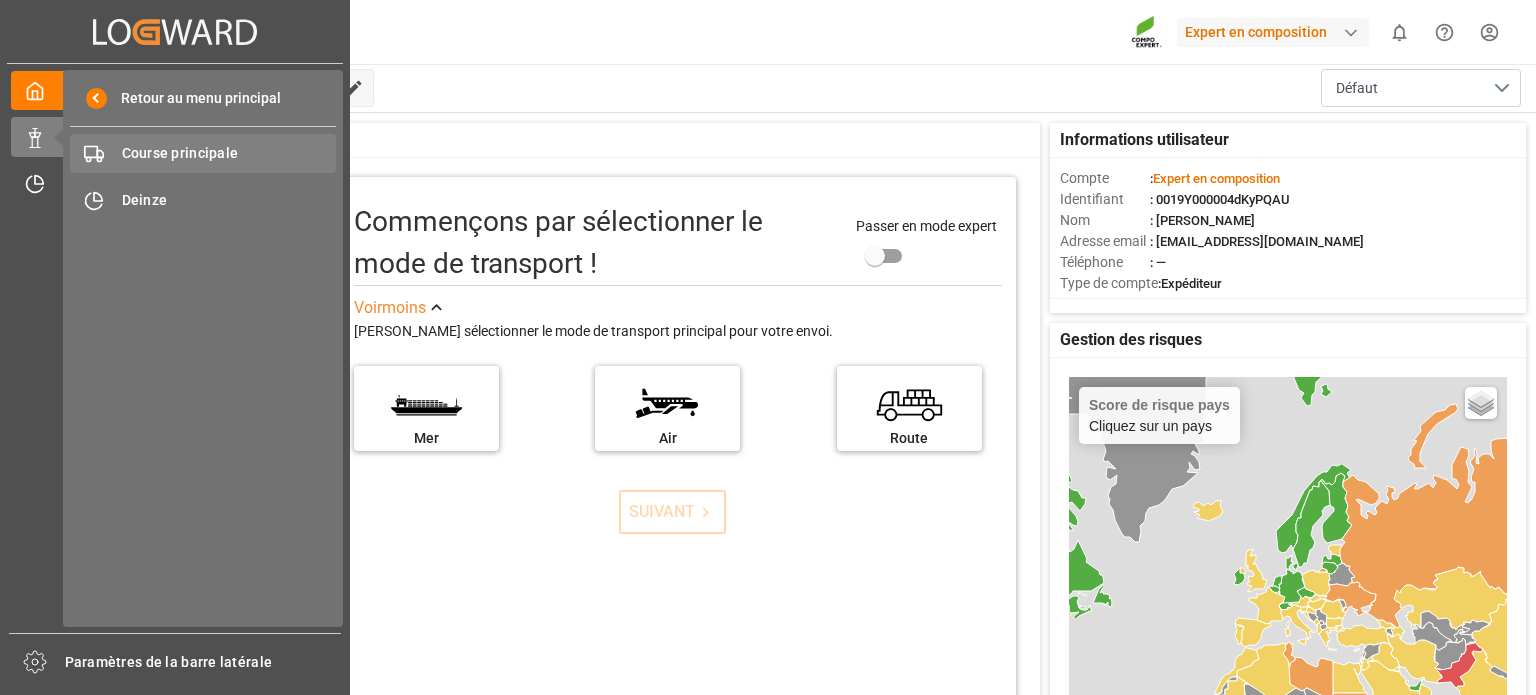 click on "Course principale" at bounding box center [180, 153] 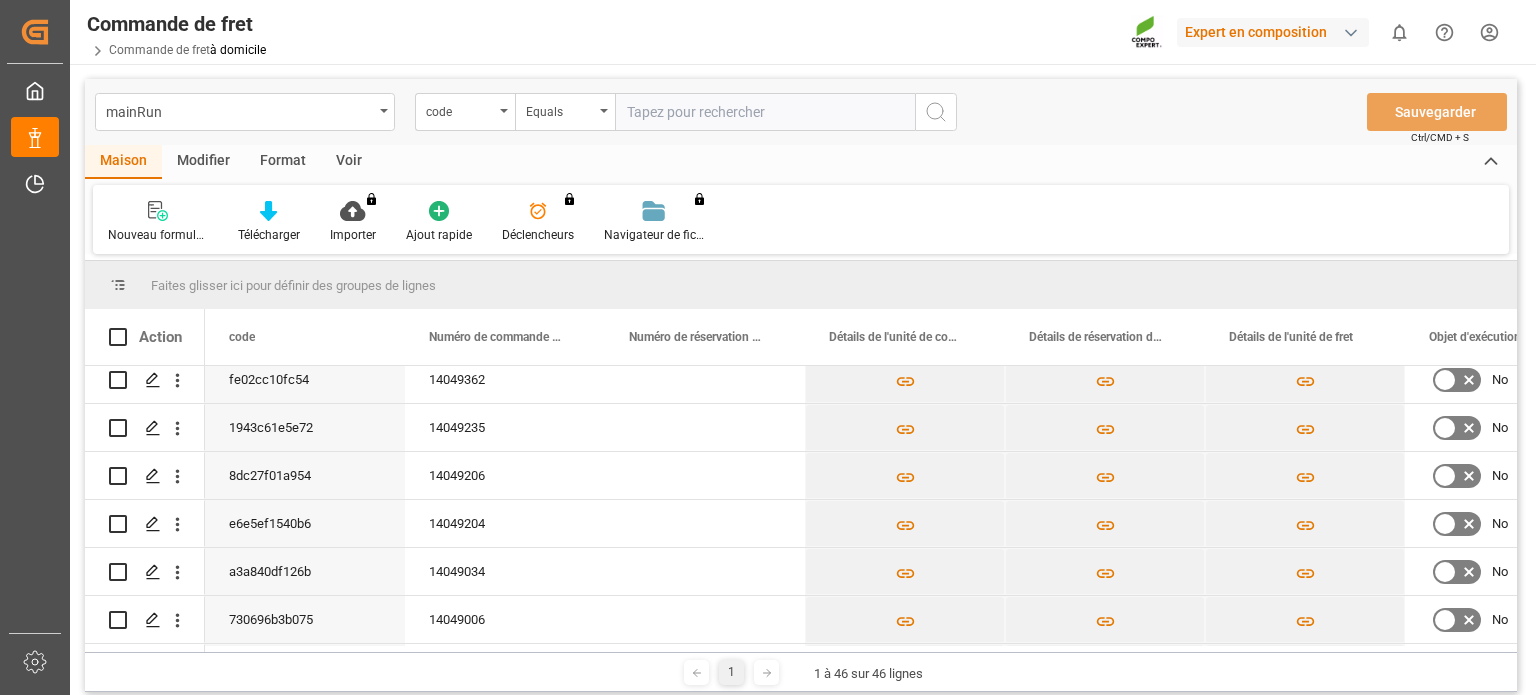 scroll, scrollTop: 644, scrollLeft: 0, axis: vertical 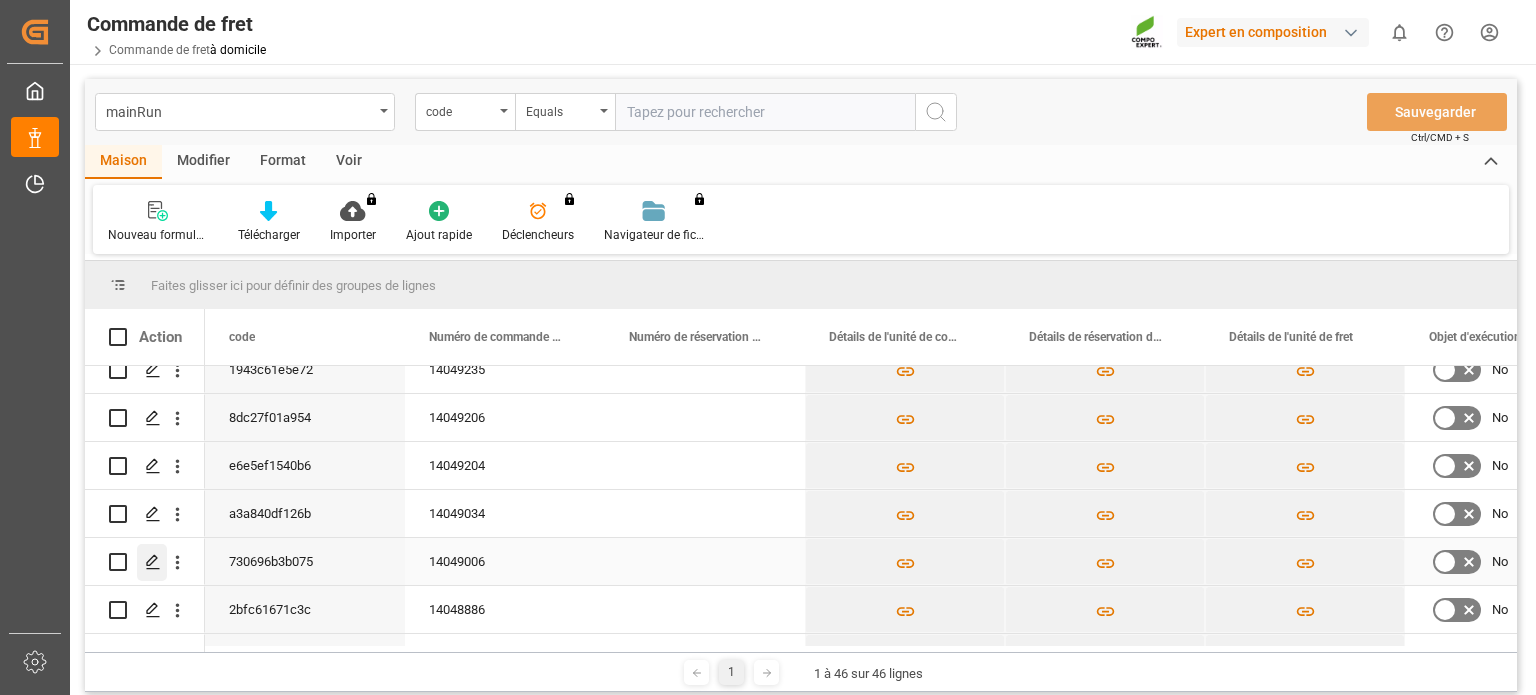 click at bounding box center (152, 562) 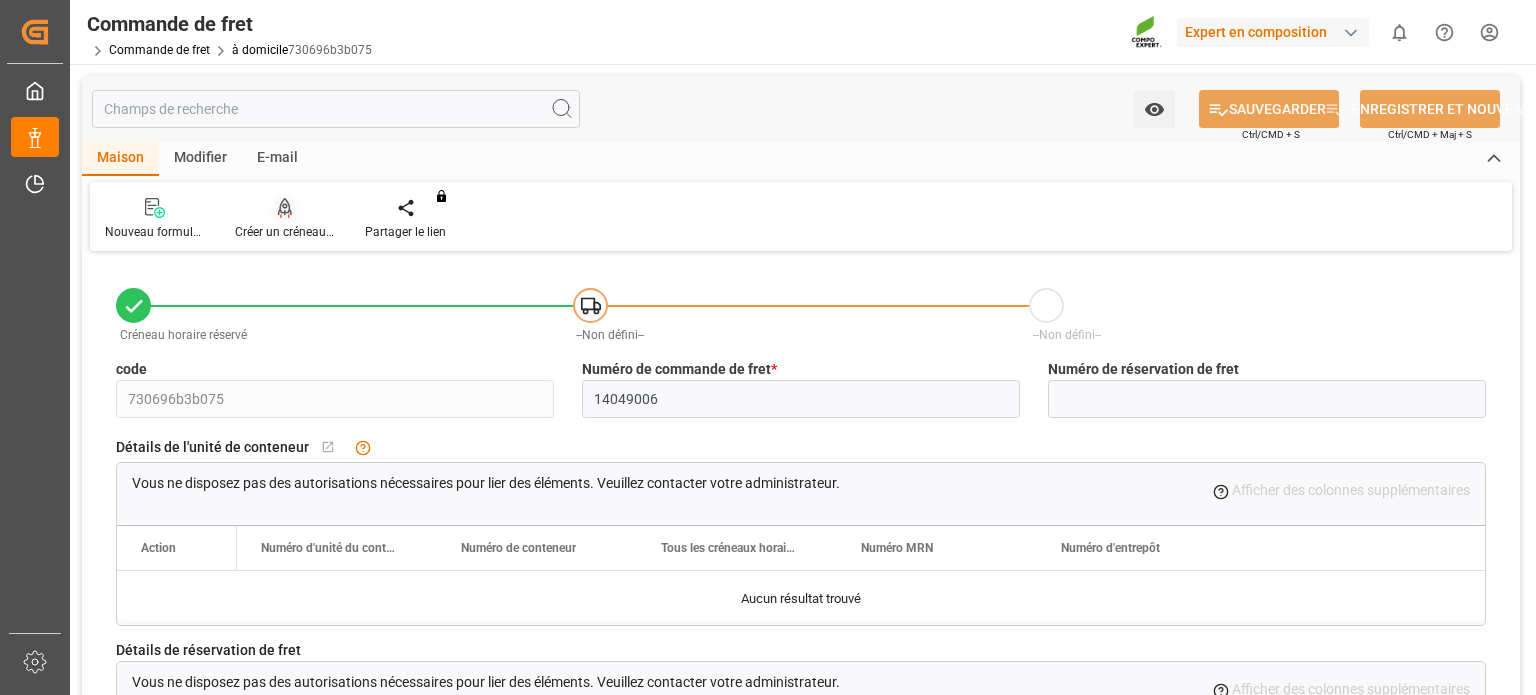 click on "Créer un créneau horaire" at bounding box center [285, 219] 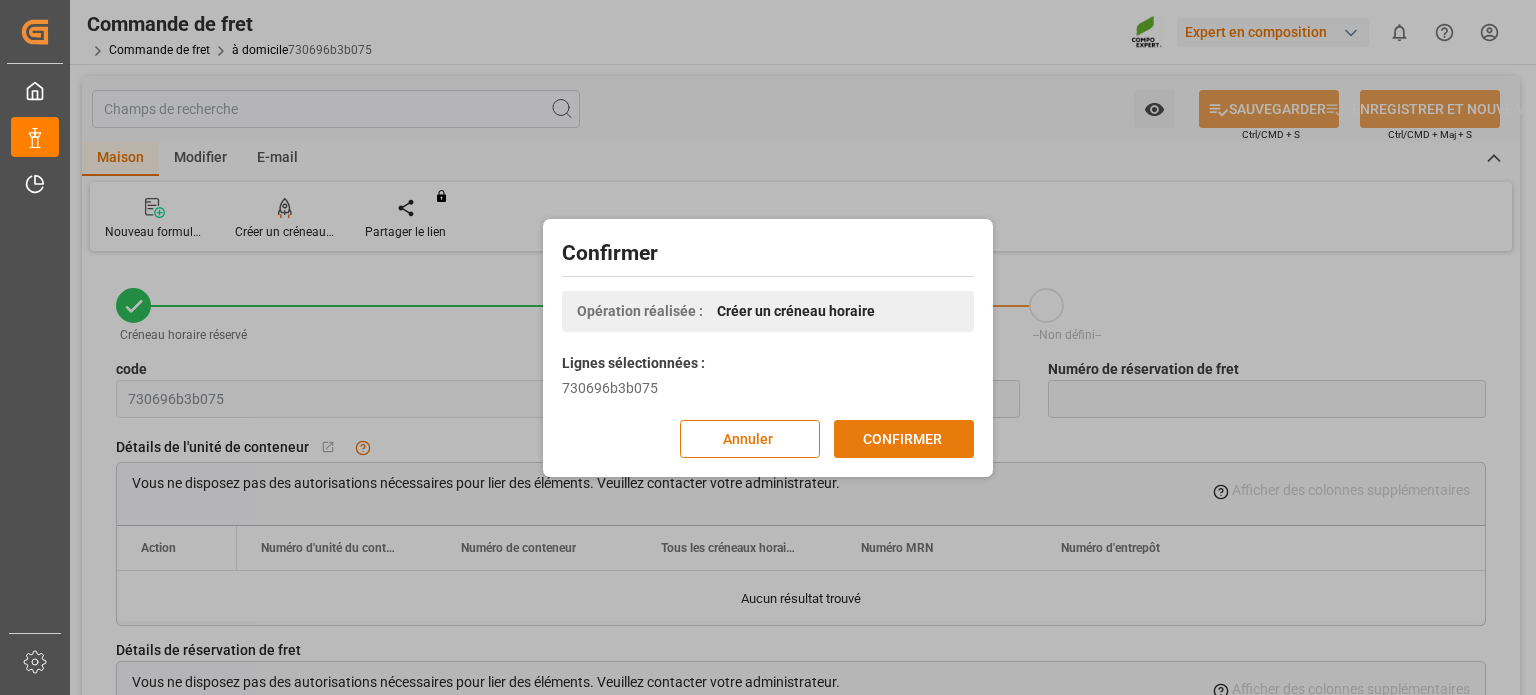 click on "CONFIRMER" at bounding box center [902, 438] 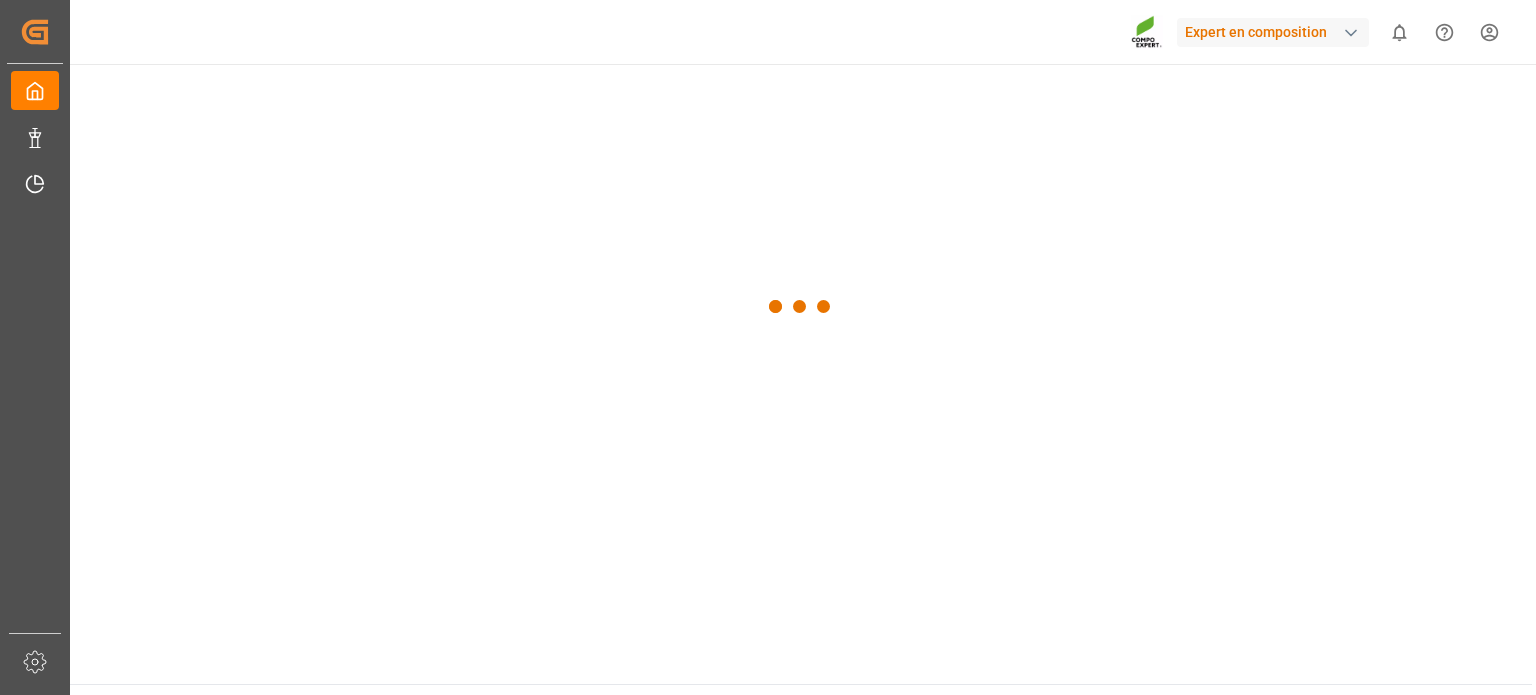 scroll, scrollTop: 0, scrollLeft: 0, axis: both 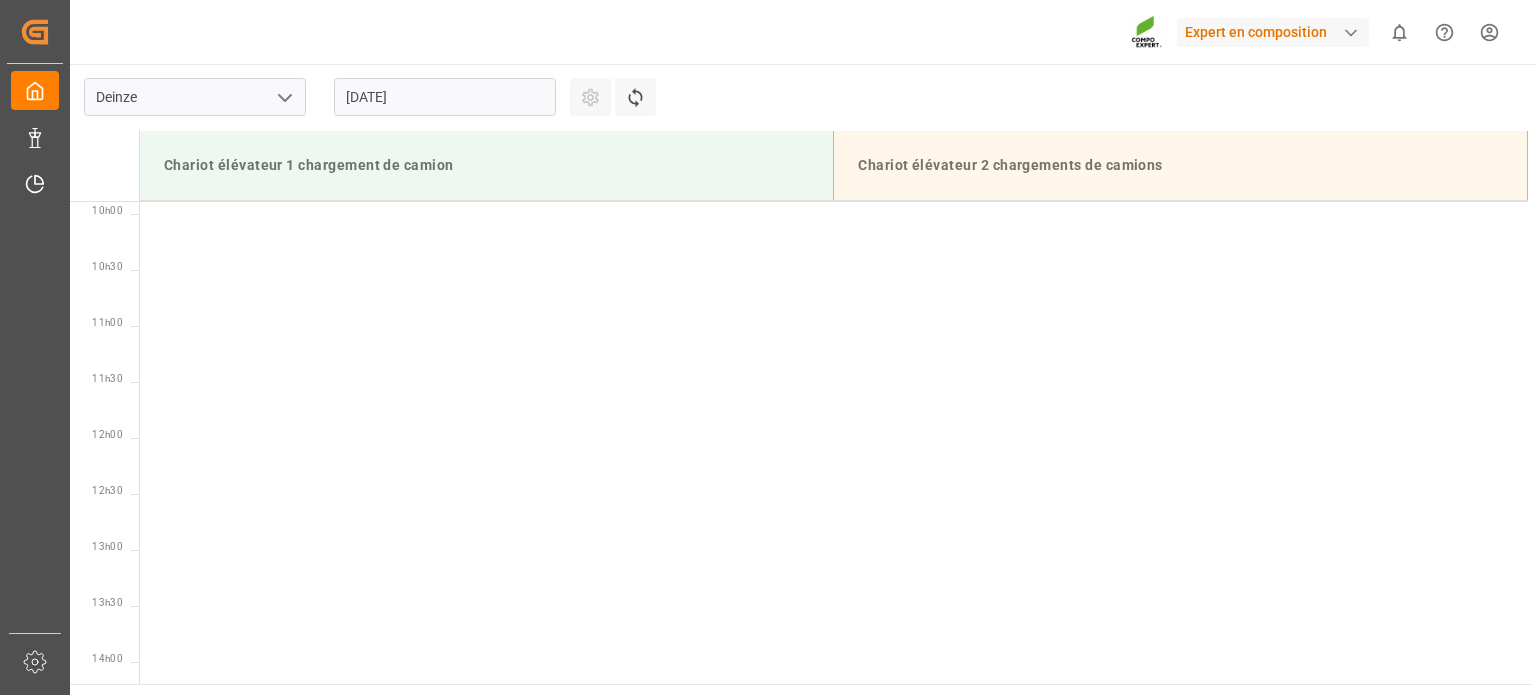 click on "21.07.2025" at bounding box center [445, 97] 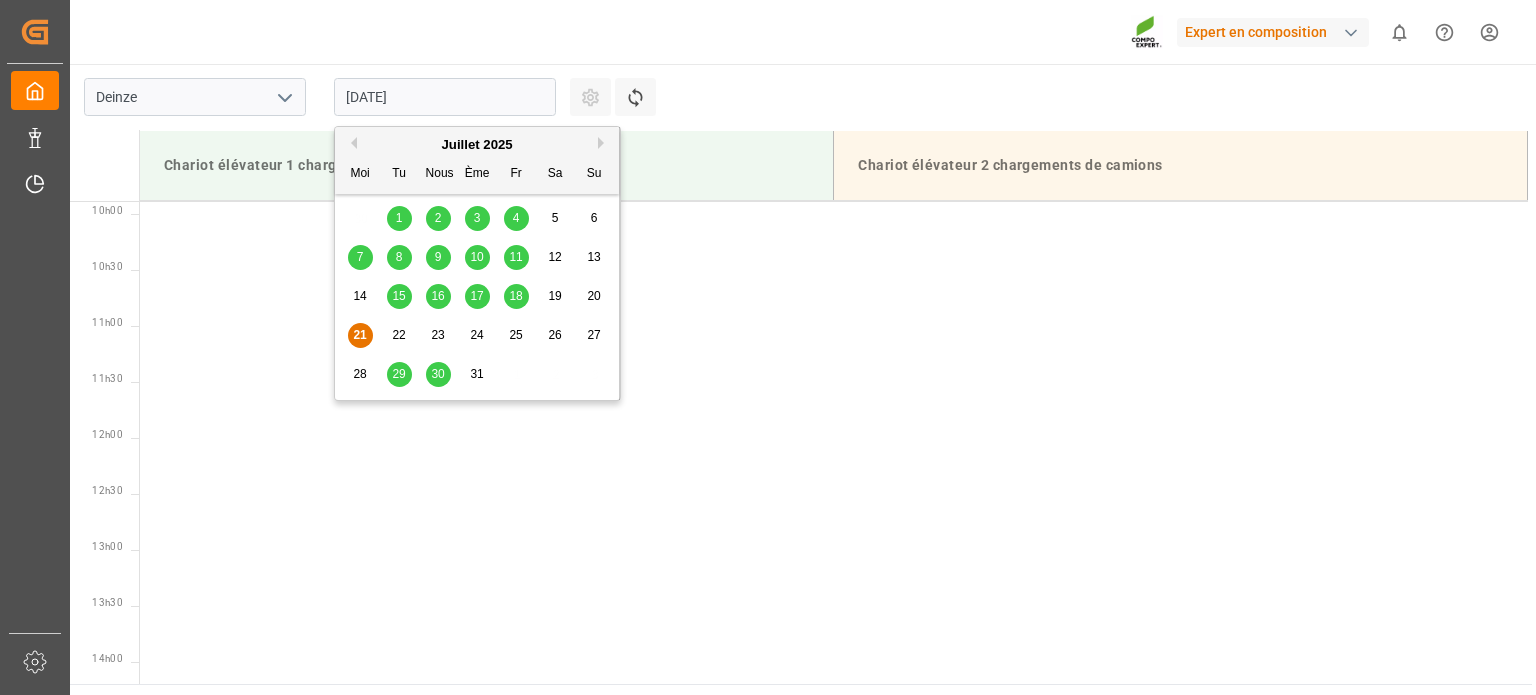 click on "22" at bounding box center (399, 336) 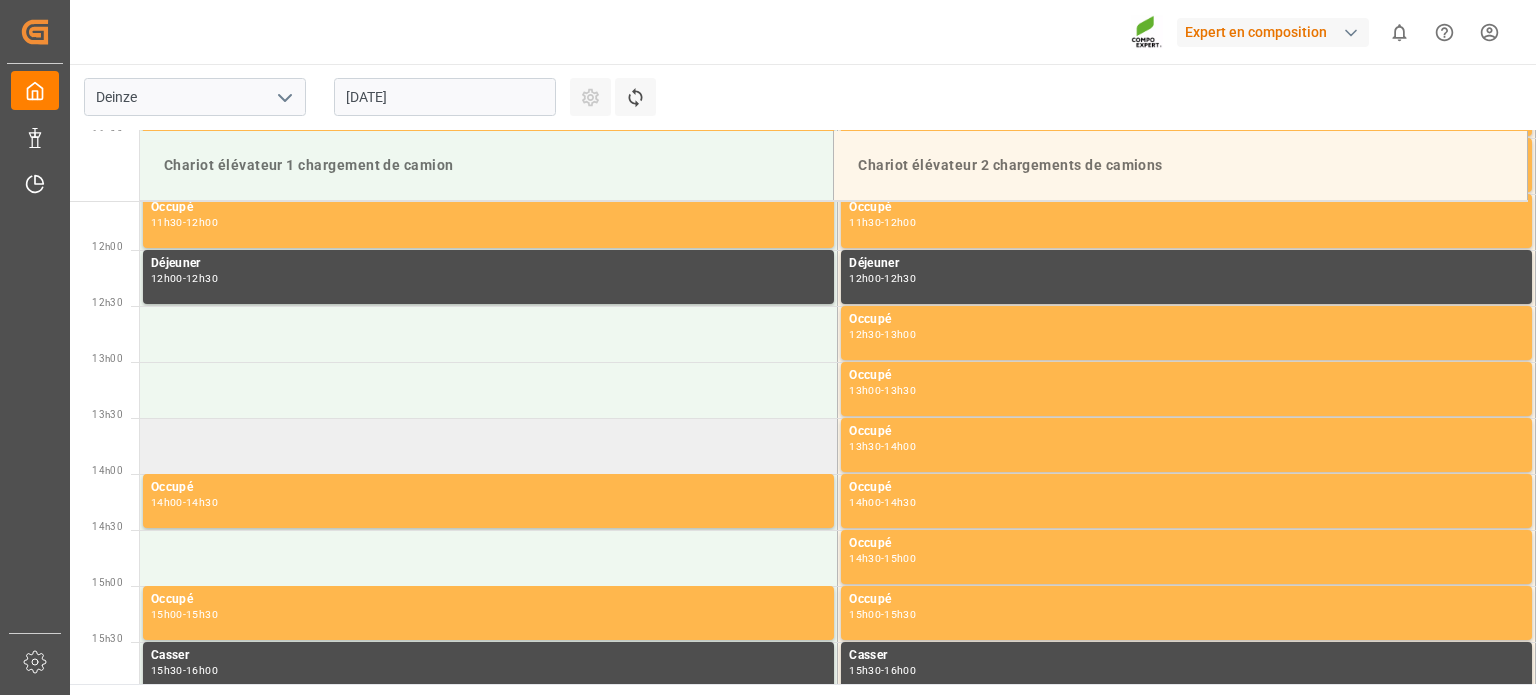 scroll, scrollTop: 1307, scrollLeft: 0, axis: vertical 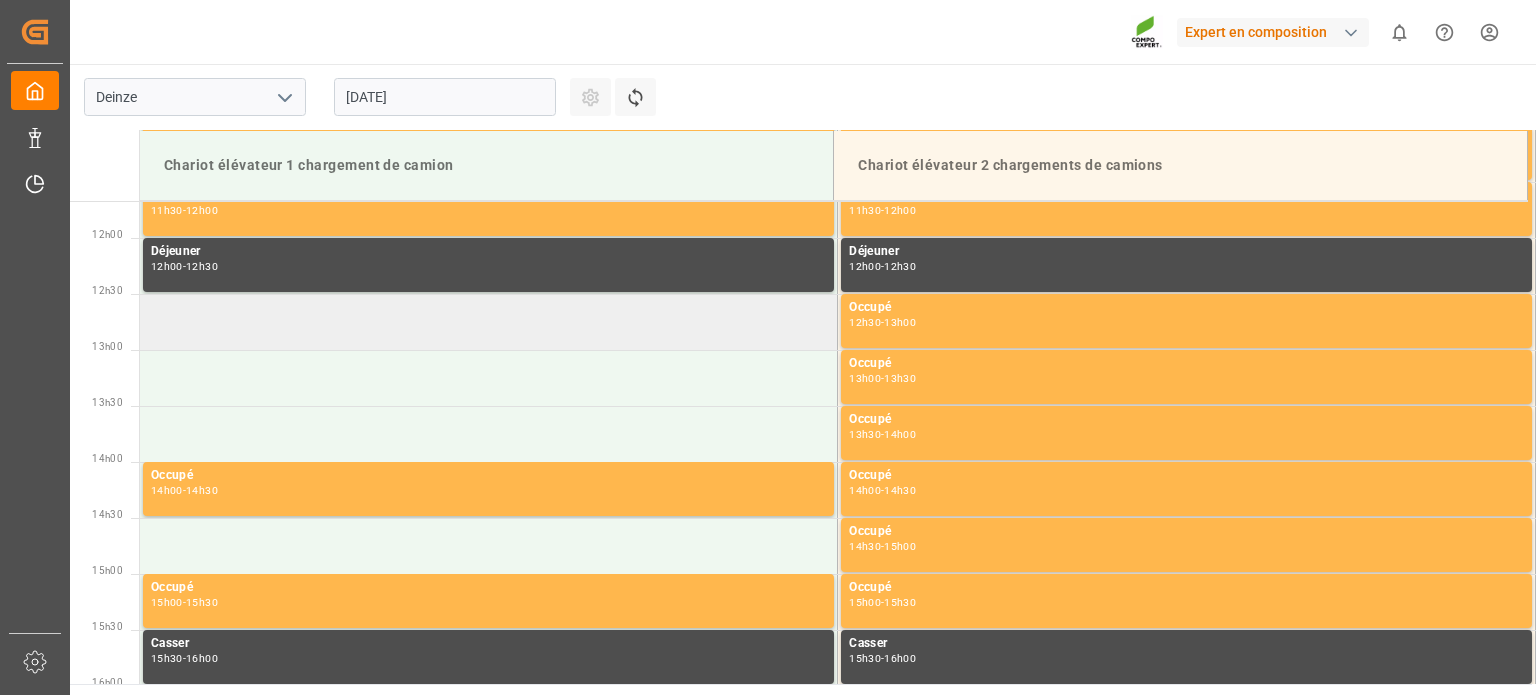 click at bounding box center [489, 322] 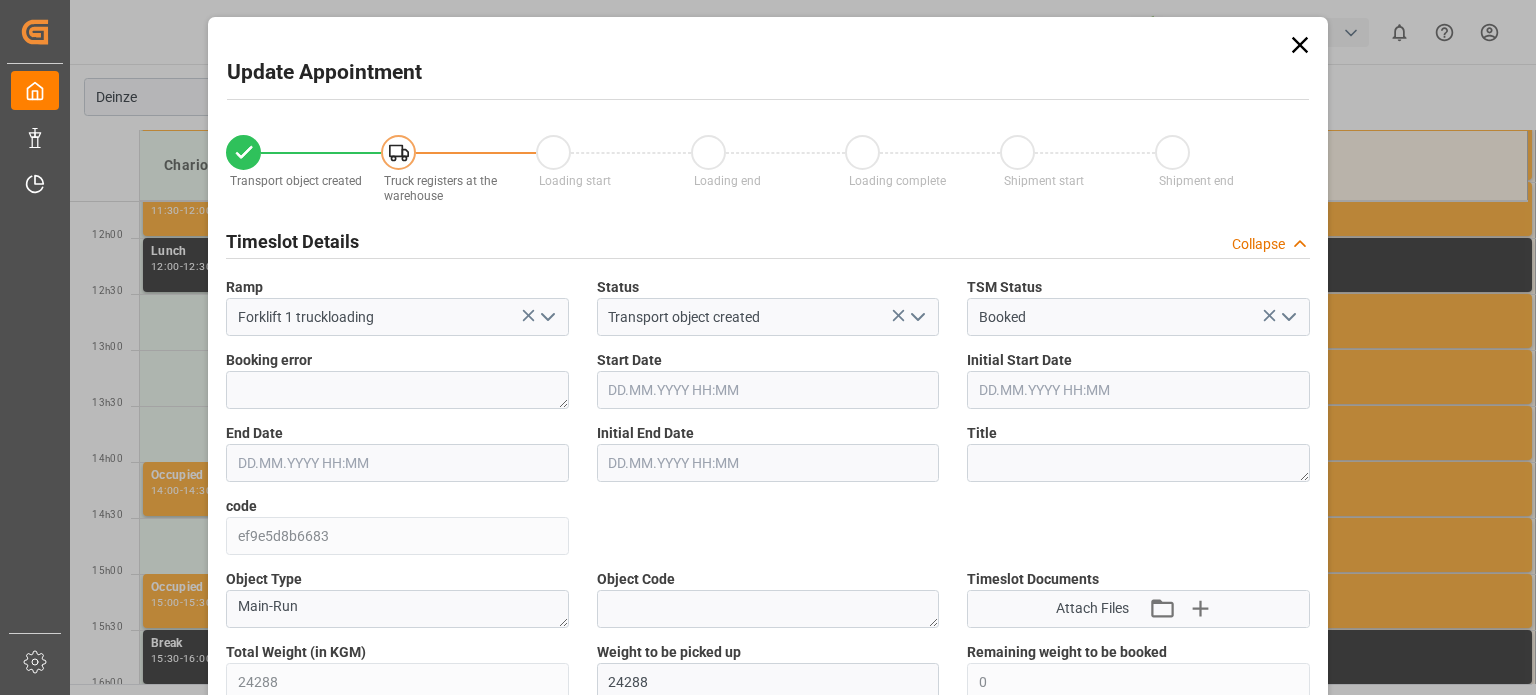 type on "24288" 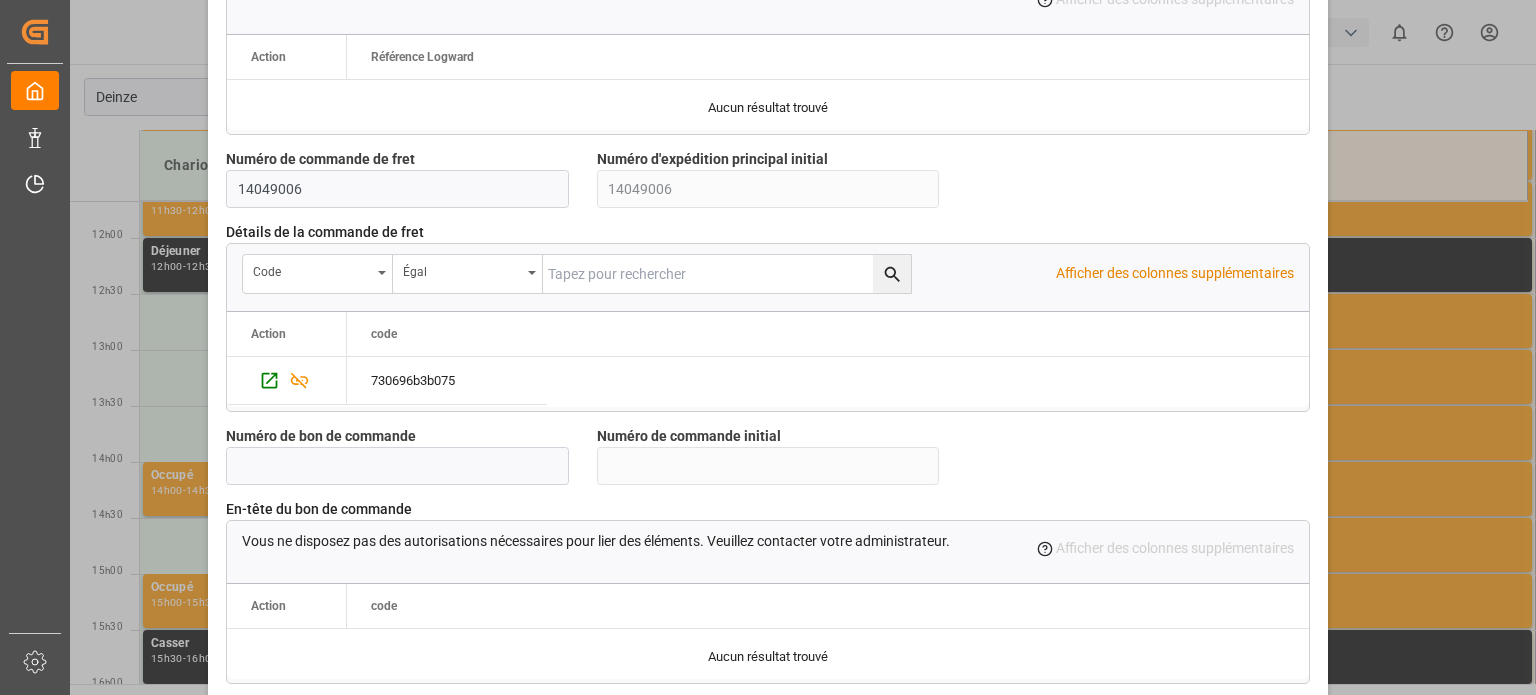 scroll, scrollTop: 1936, scrollLeft: 0, axis: vertical 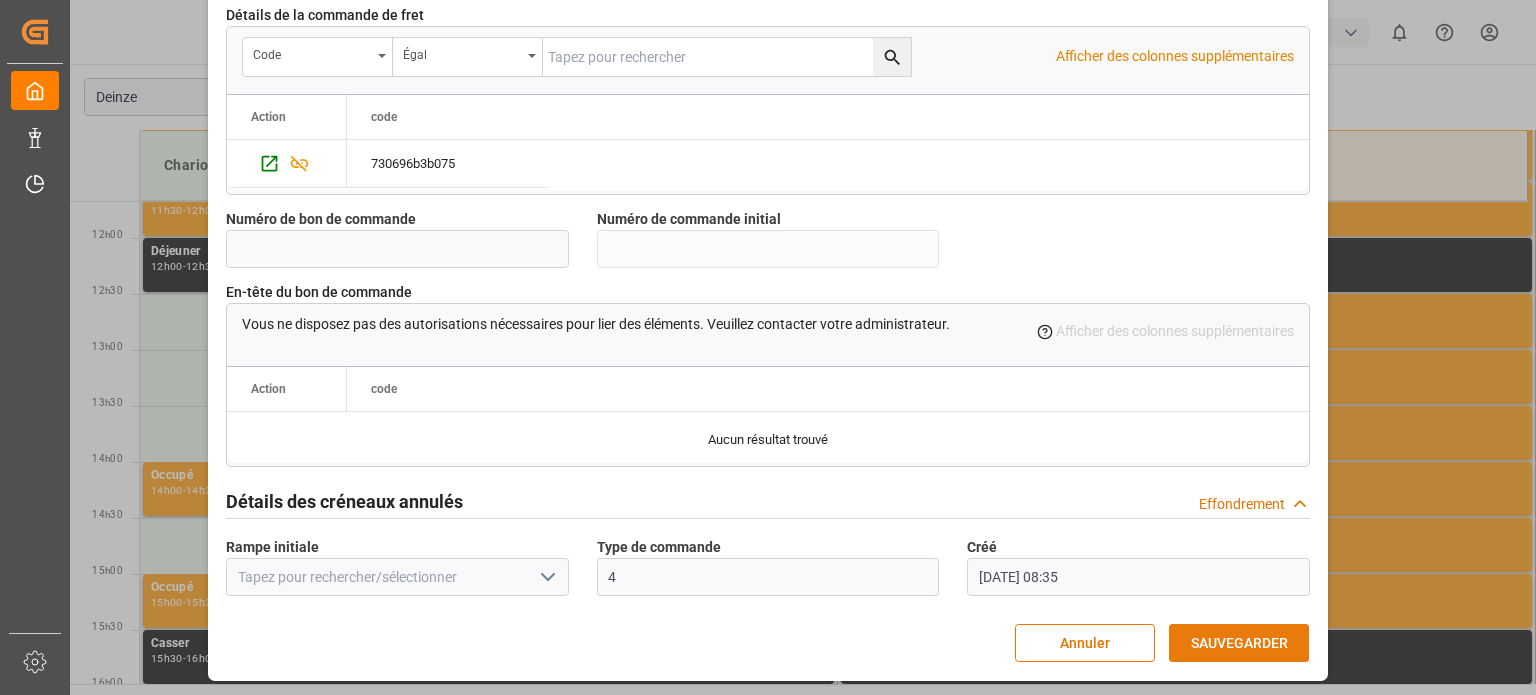 click on "SAUVEGARDER" at bounding box center (1239, 643) 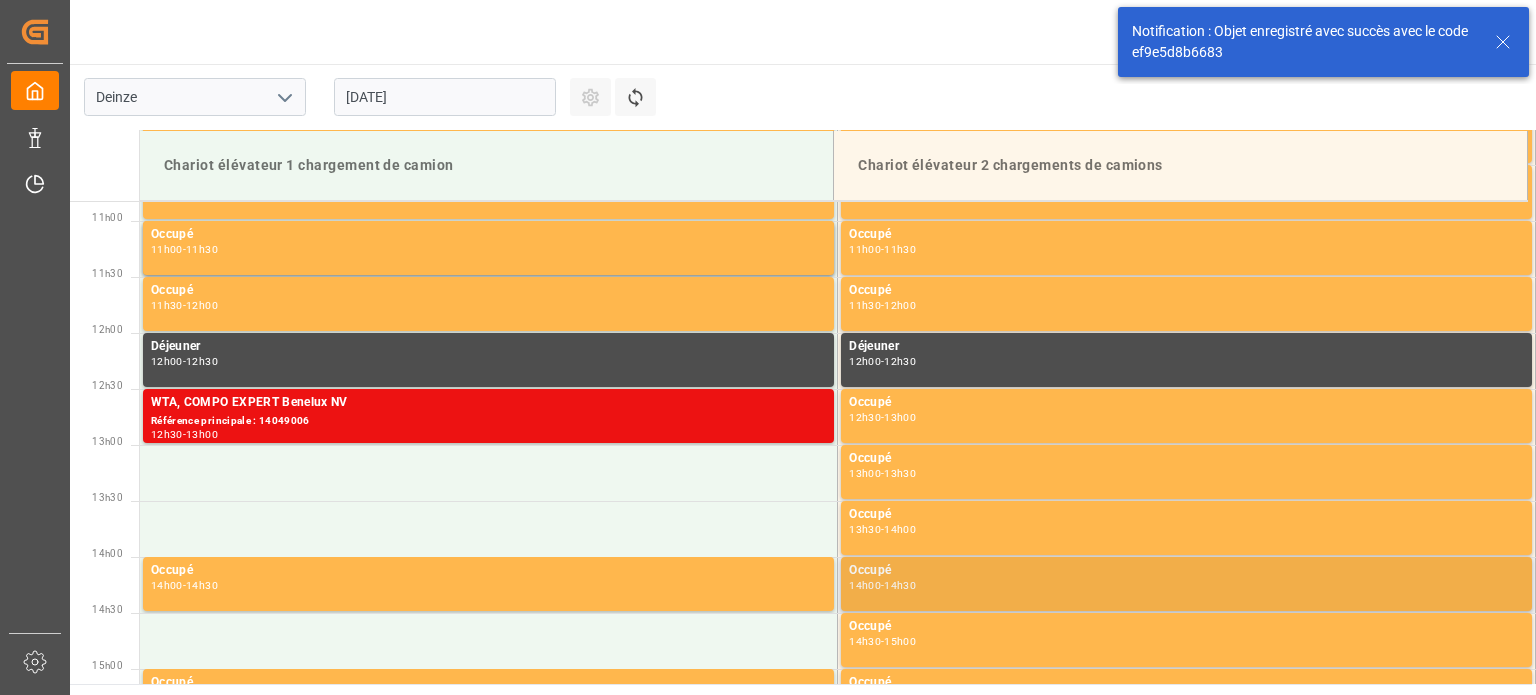 scroll, scrollTop: 1219, scrollLeft: 0, axis: vertical 